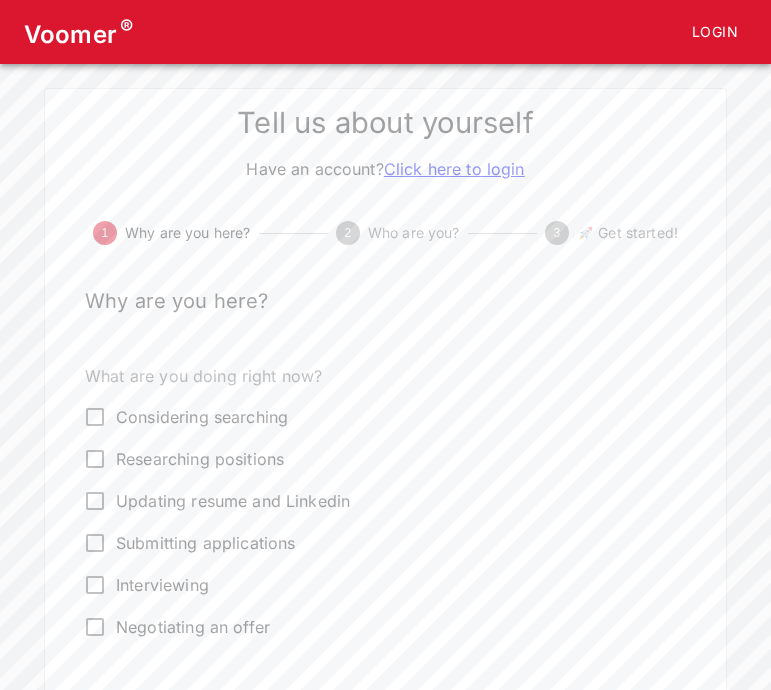 scroll, scrollTop: 0, scrollLeft: 0, axis: both 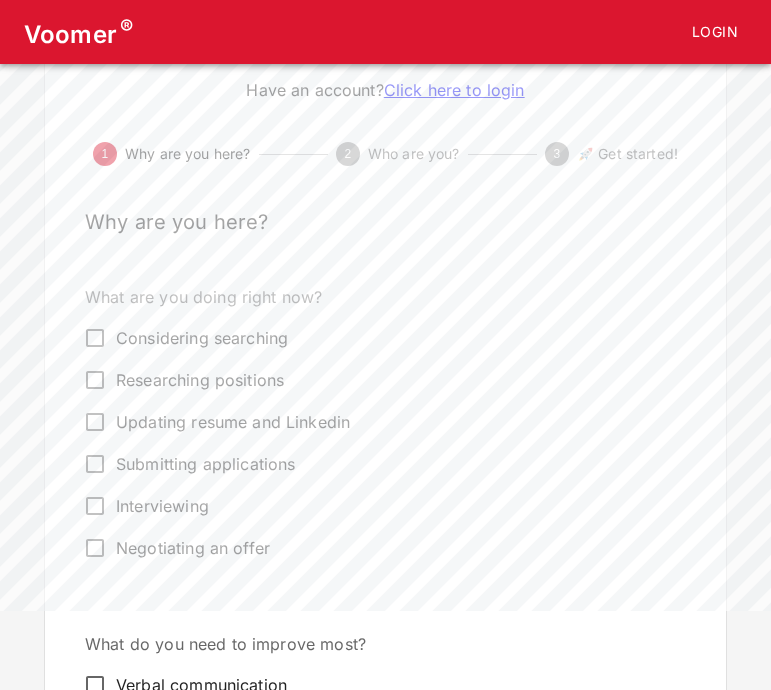 click on "Interviewing" at bounding box center [162, 506] 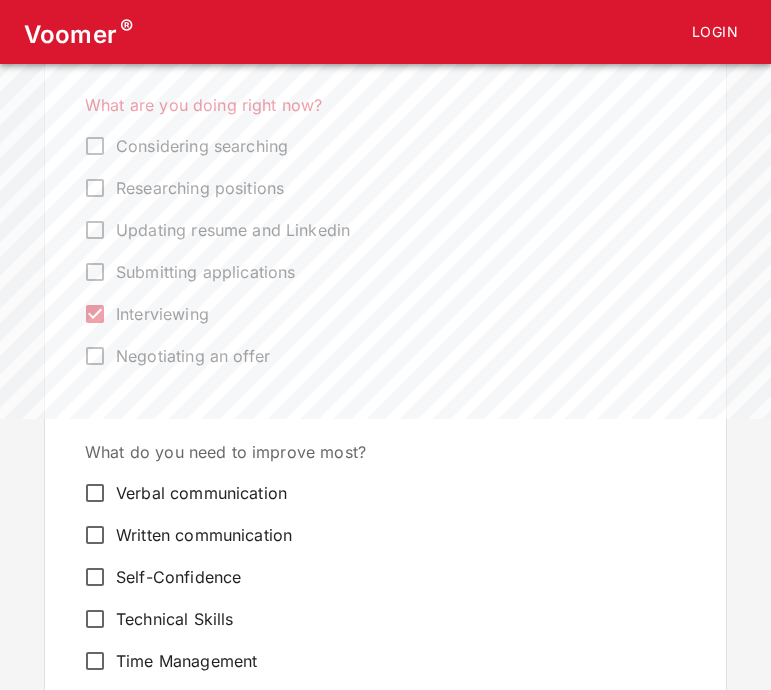 click on "Verbal communication" at bounding box center (201, 493) 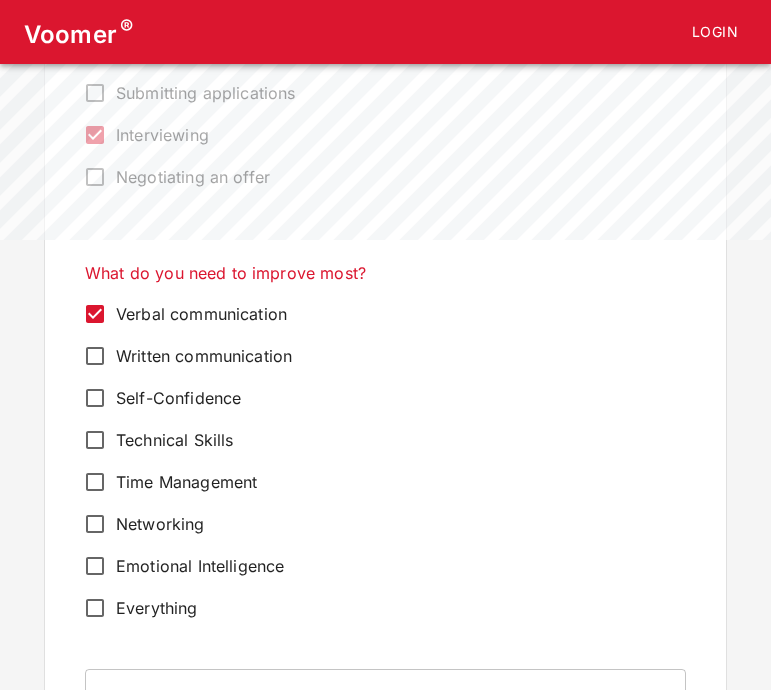 scroll, scrollTop: 455, scrollLeft: 0, axis: vertical 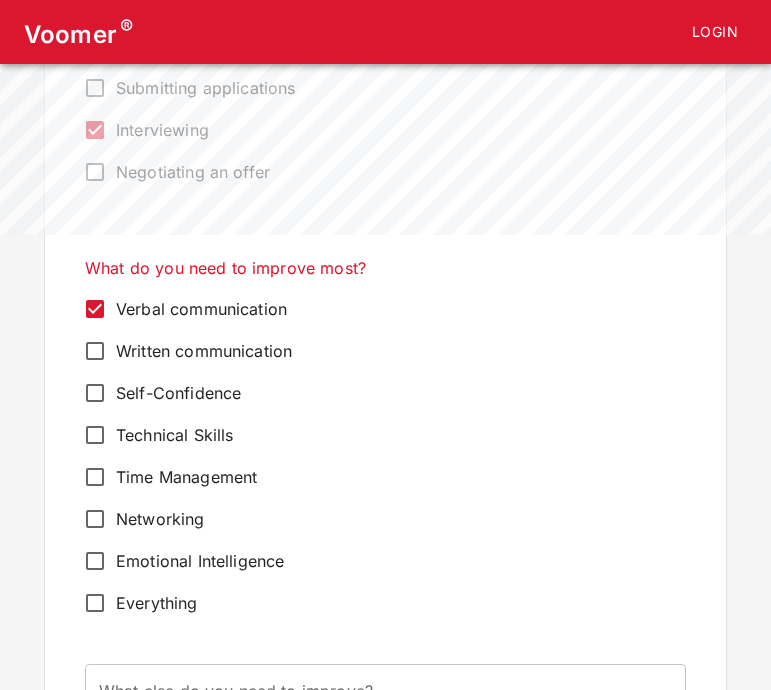 click on "Self-Confidence" at bounding box center (178, 393) 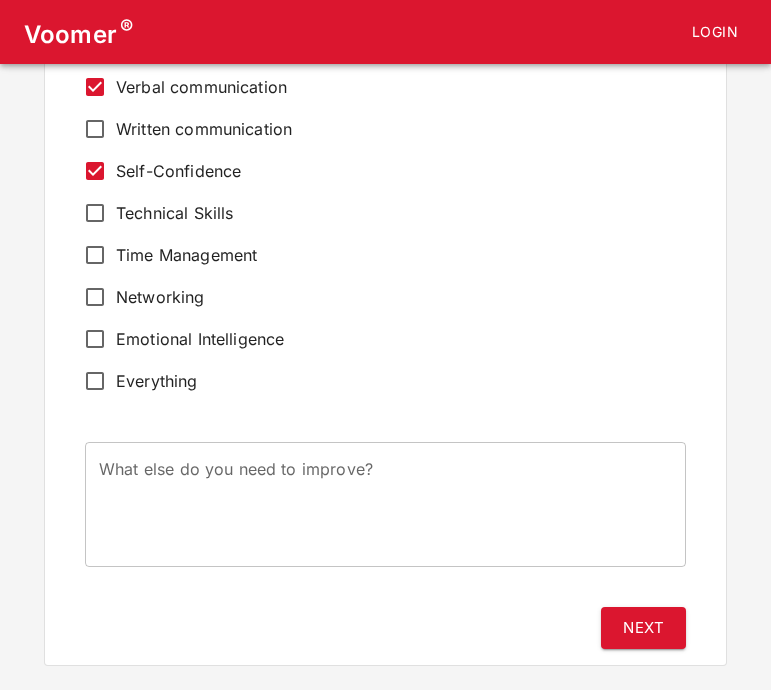 scroll, scrollTop: 685, scrollLeft: 0, axis: vertical 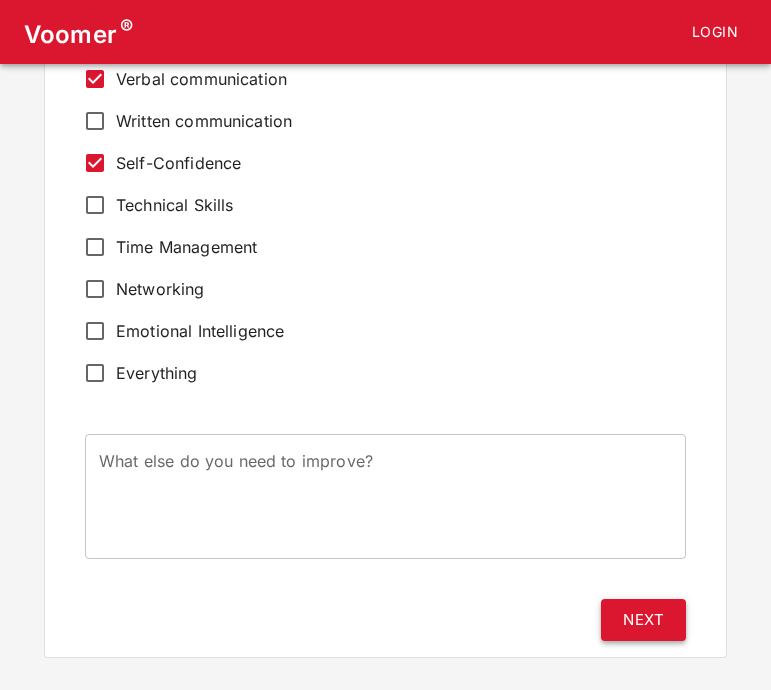 click on "Next" at bounding box center (643, 620) 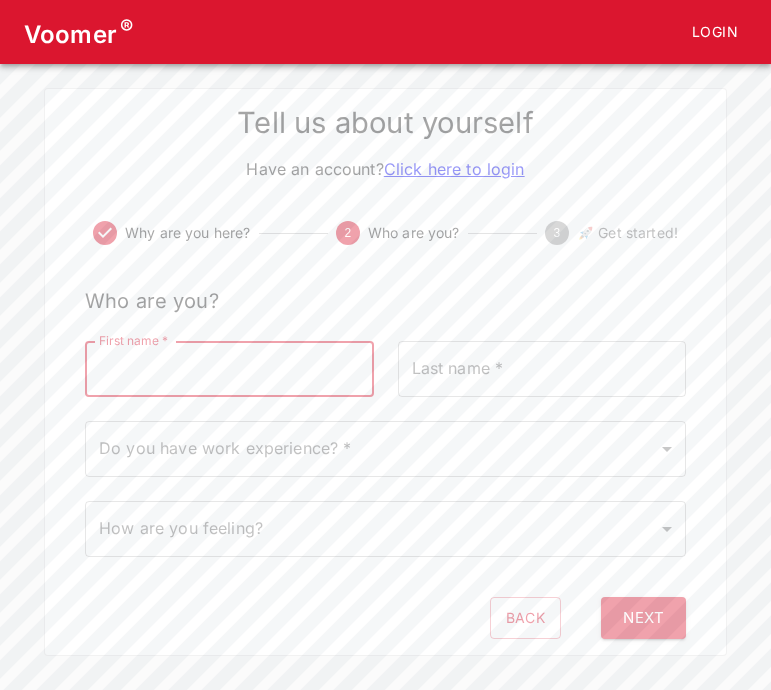 click on "First name *" at bounding box center [229, 369] 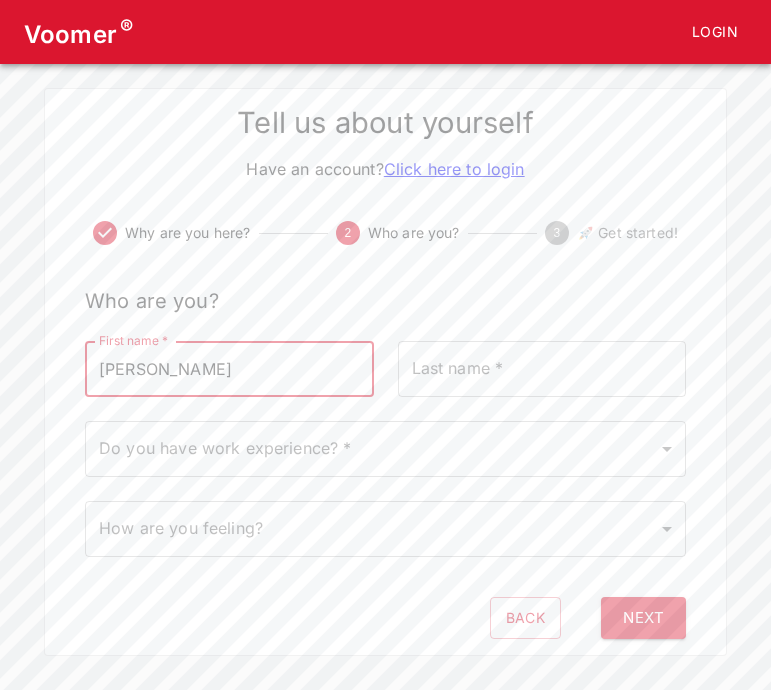 type on "[PERSON_NAME]" 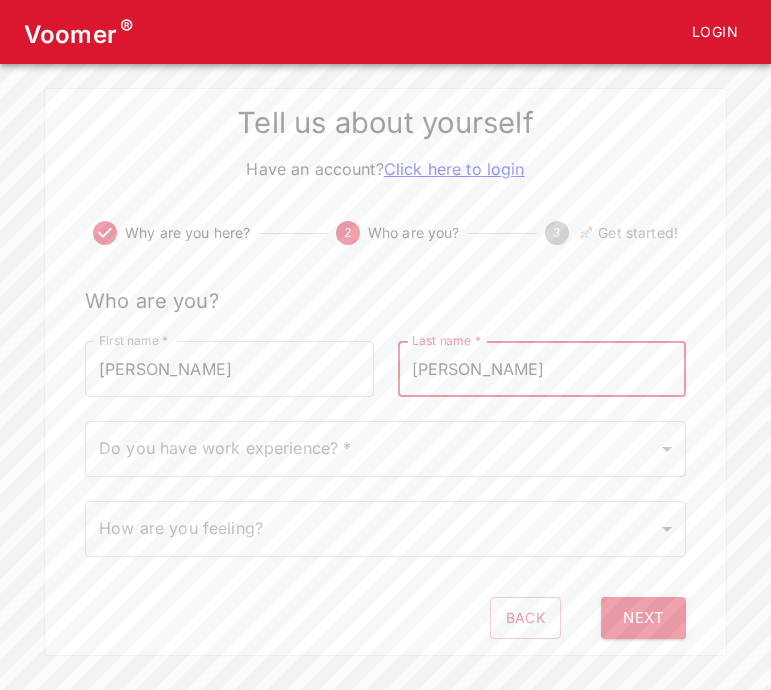 type on "[PERSON_NAME]" 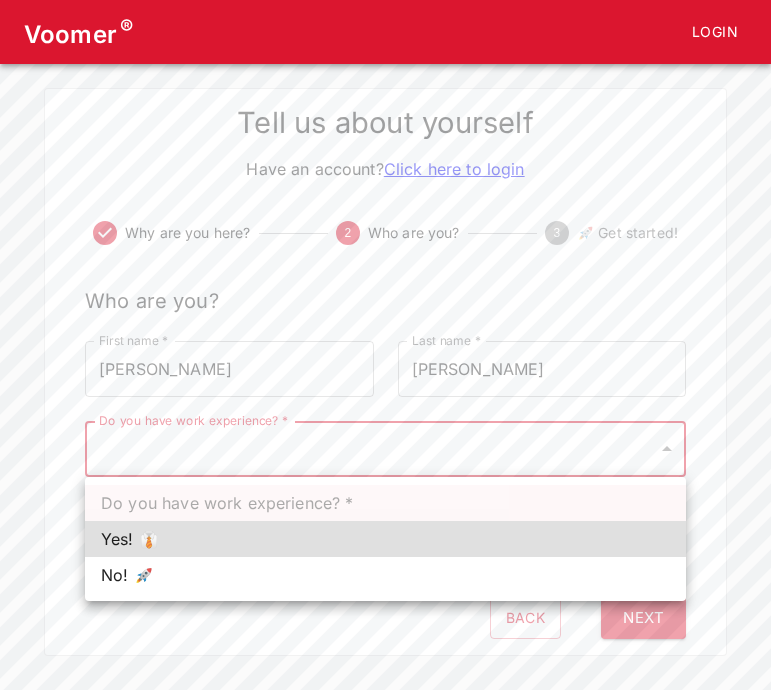 click on "Yes! 👔" at bounding box center [385, 539] 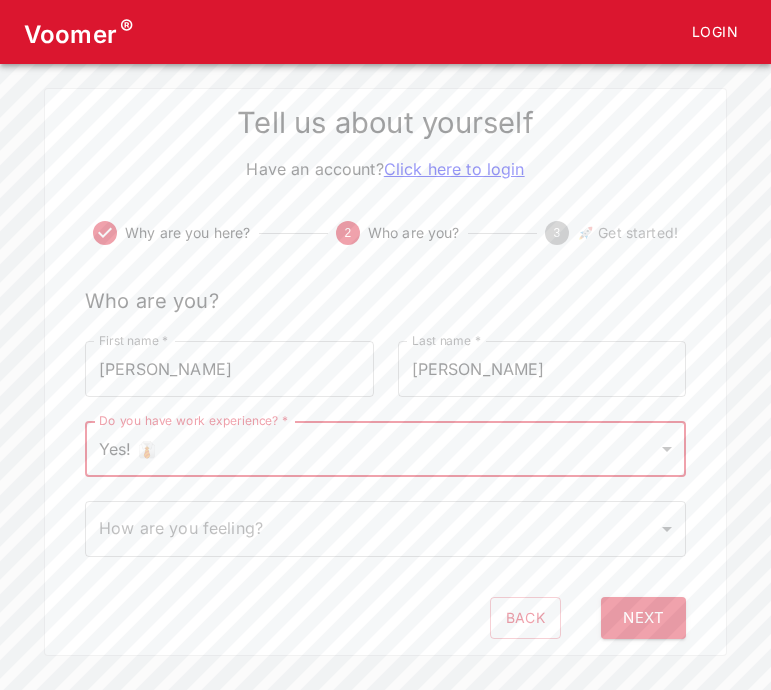 click on "Voomer ® Login Tell us about yourself Have an account?  Click here to login Why are you here? 2 Who are you? 3 🚀 Get started! Who are you? First name * [PERSON_NAME] First name * Last name * [PERSON_NAME] Last name * Do you have work experience? * Yes! 👔 1 Do you have work experience? * How are you feeling? ​ How are you feeling? Back Next" at bounding box center [385, 328] 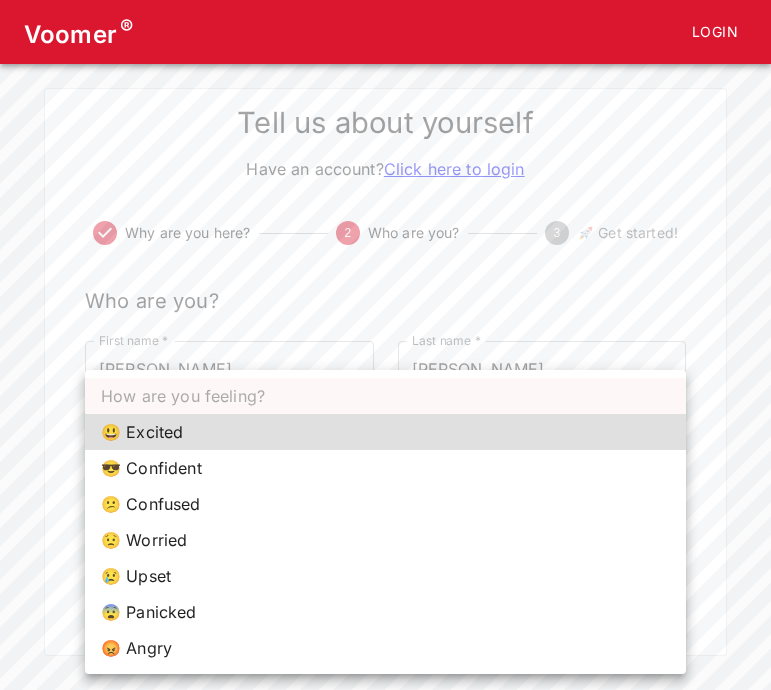 click on "😃 Excited" at bounding box center [385, 432] 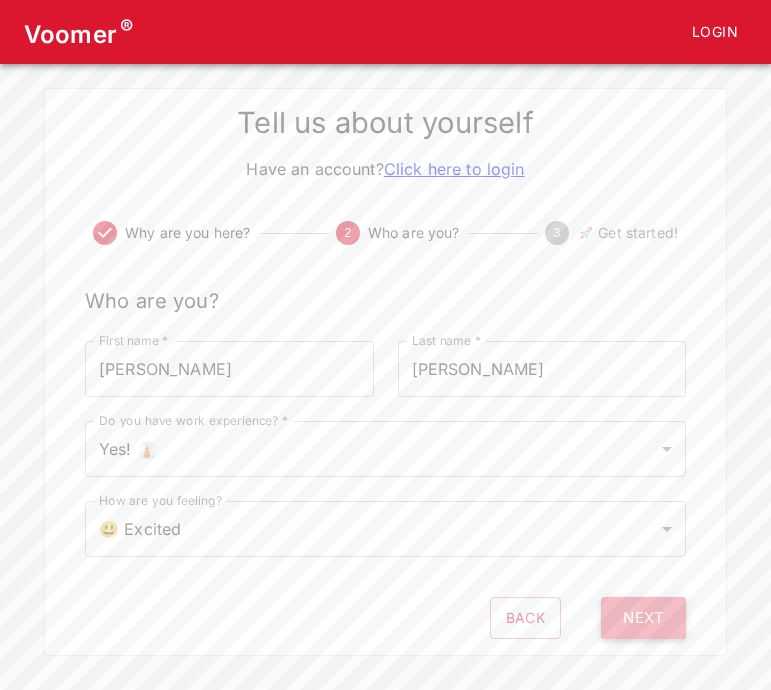 click on "Next" at bounding box center [643, 618] 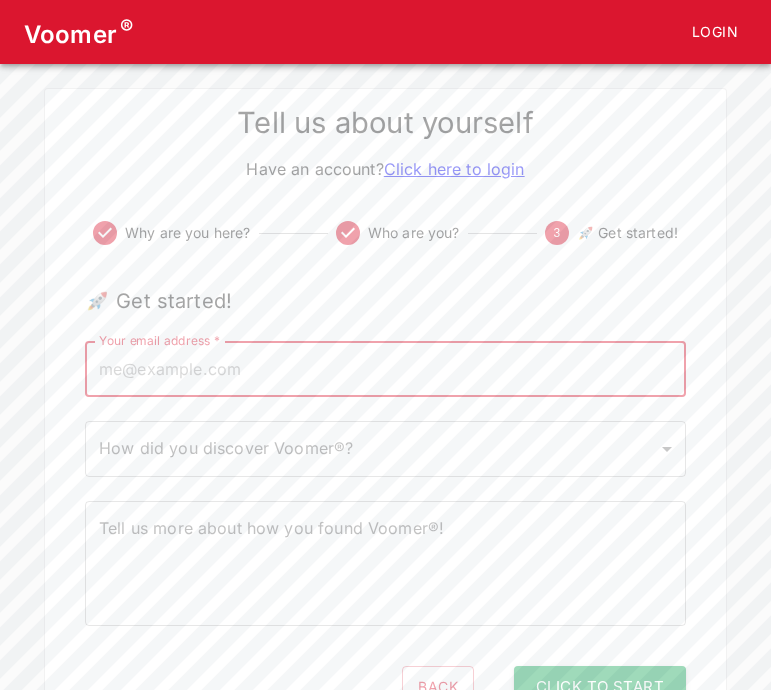 click on "Your email address *" at bounding box center (385, 369) 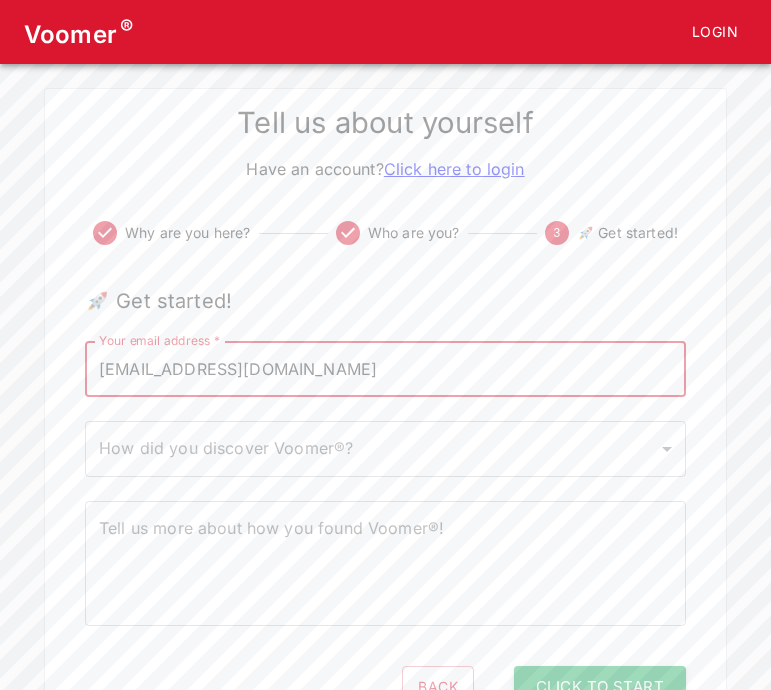 click on "Voomer ® Login Tell us about yourself Have an account?  Click here to login Why are you here? Who are you? 3 🚀 Get started! 🚀 Get started! Your email address * [EMAIL_ADDRESS][DOMAIN_NAME] Your email address * How did you discover Voomer®? ​ How did you discover Voomer®? Tell us more about how you found Voomer®! x Tell us more about how you found Voomer®! Back Click to Start" at bounding box center [385, 362] 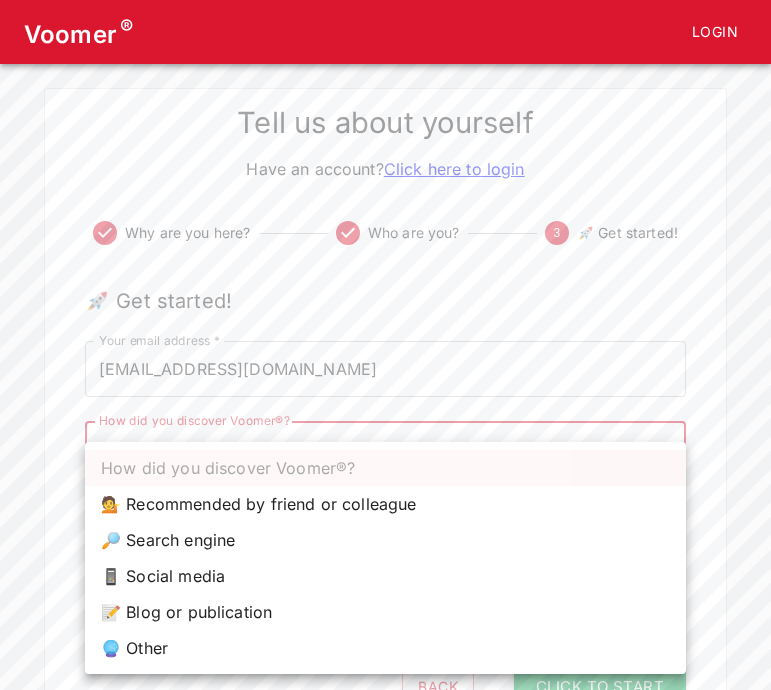 click on "🔎 Search engine" at bounding box center (385, 540) 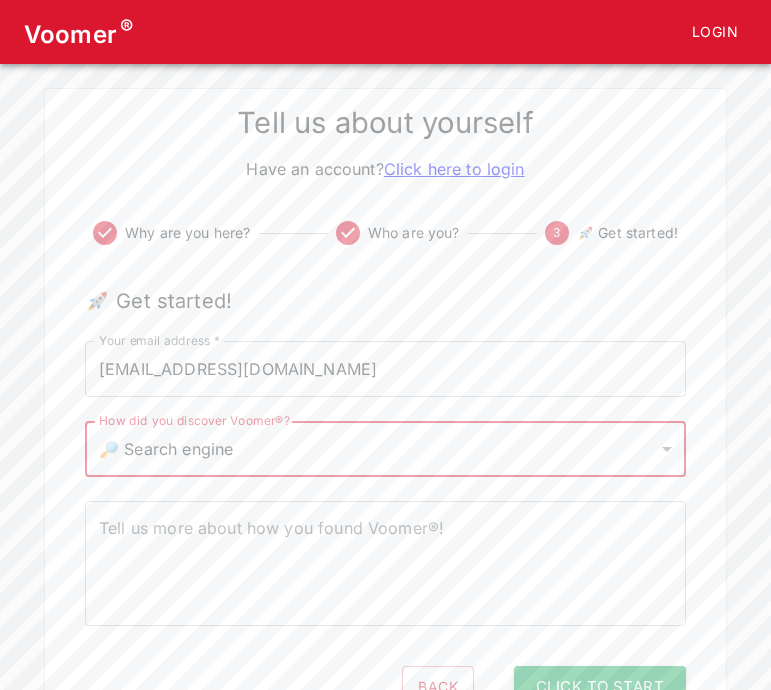 click on "Tell us more about how you found Voomer®!" at bounding box center (385, 564) 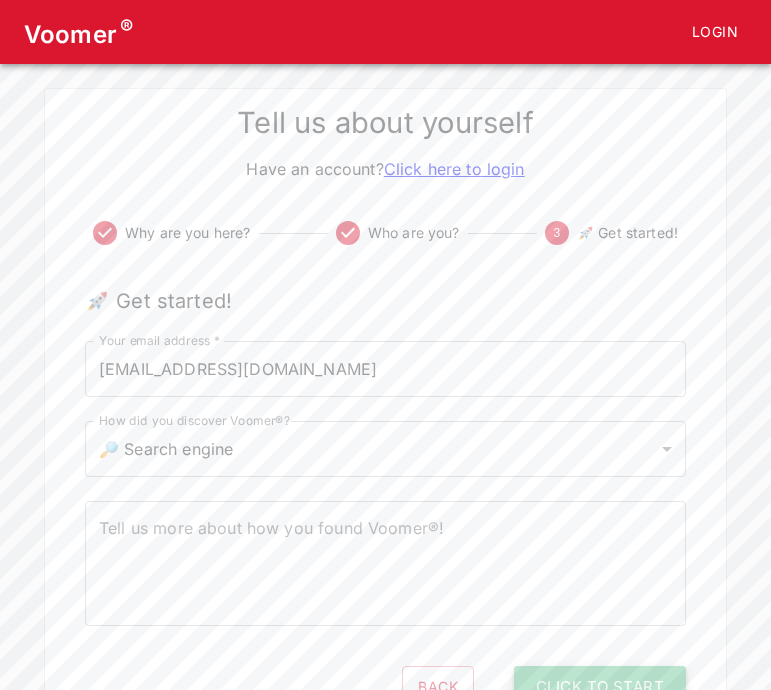 click on "Click to Start" at bounding box center (600, 687) 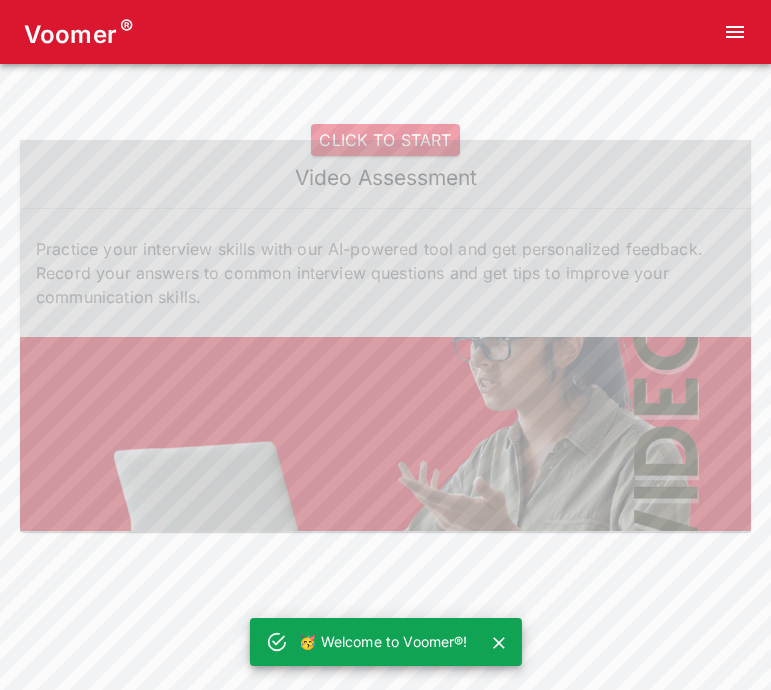 click on "CLICK TO START" at bounding box center (385, 140) 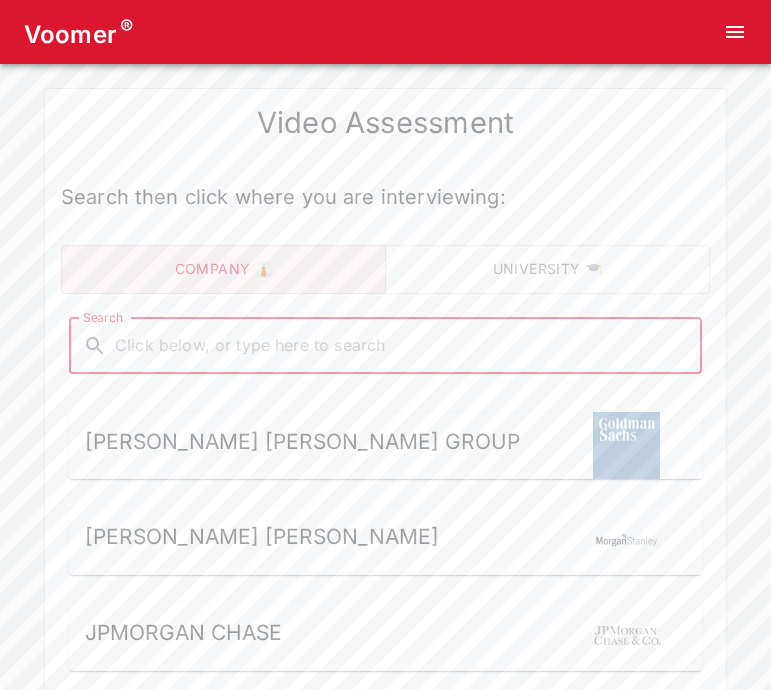 click on "Search" at bounding box center (401, 346) 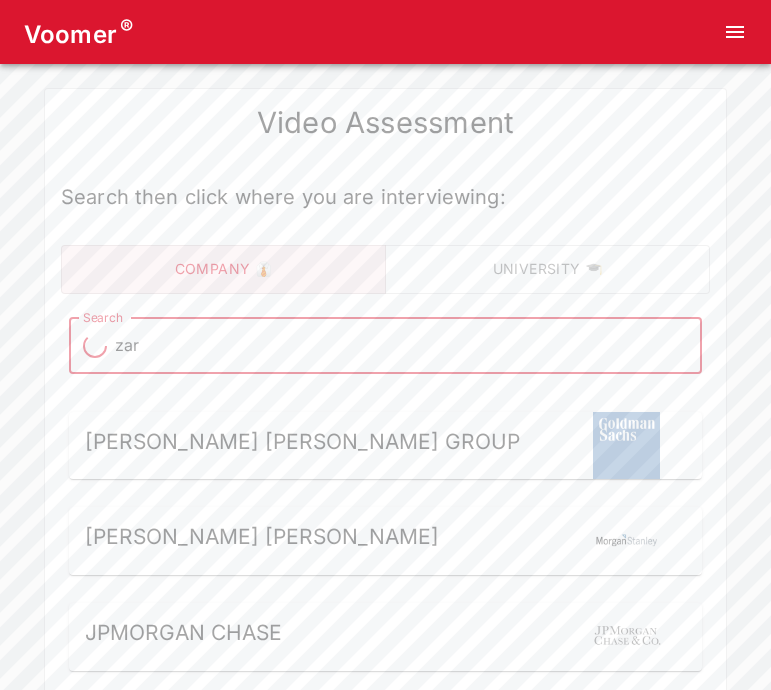 type on "zara" 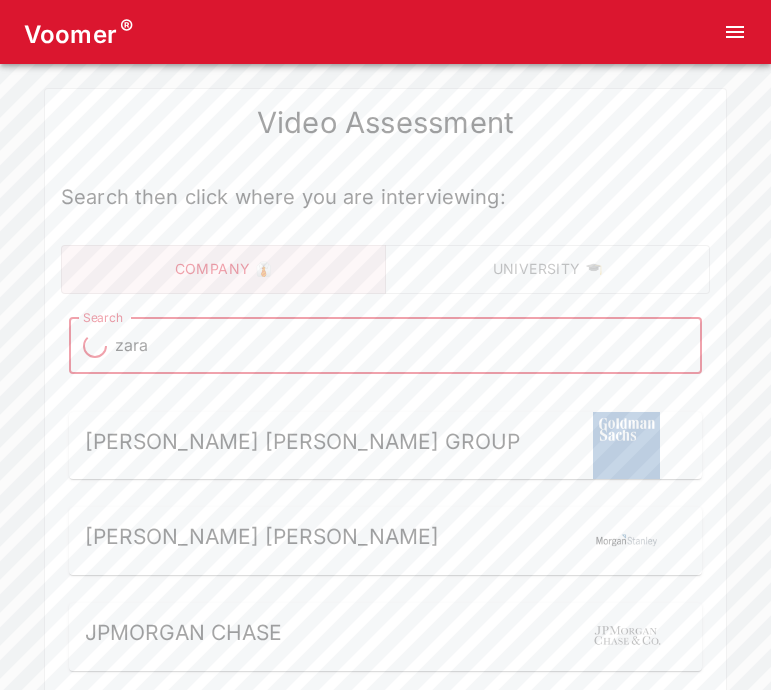 type on "zara" 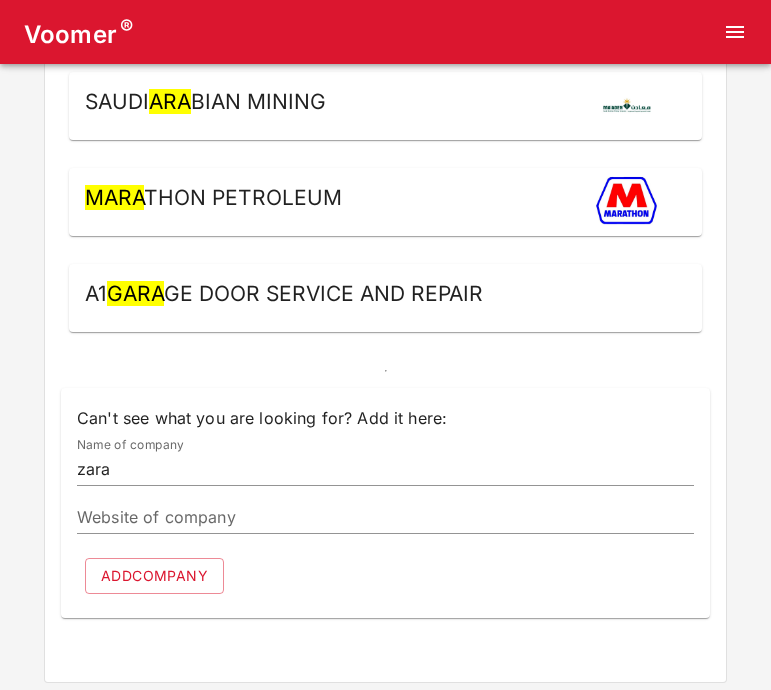 scroll, scrollTop: 680, scrollLeft: 0, axis: vertical 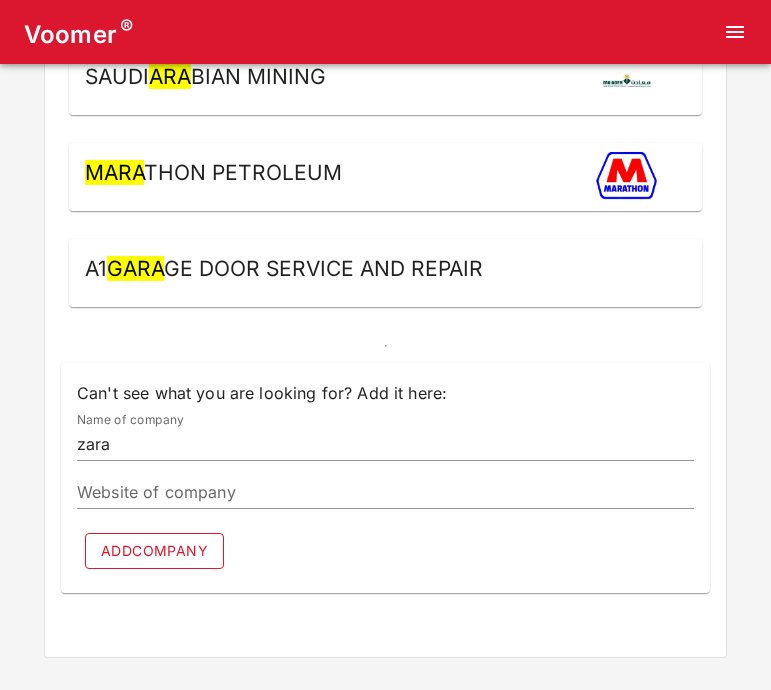 type on "zara" 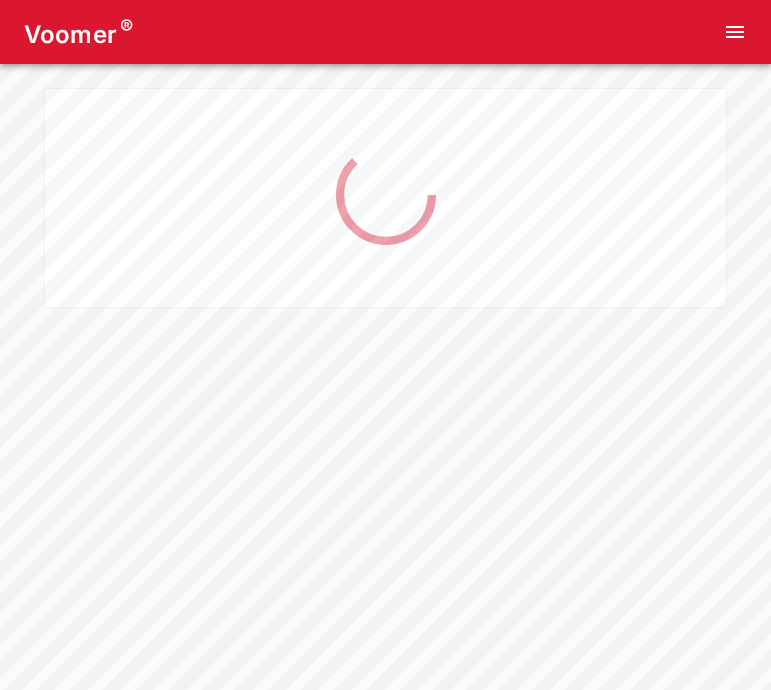 scroll, scrollTop: 0, scrollLeft: 0, axis: both 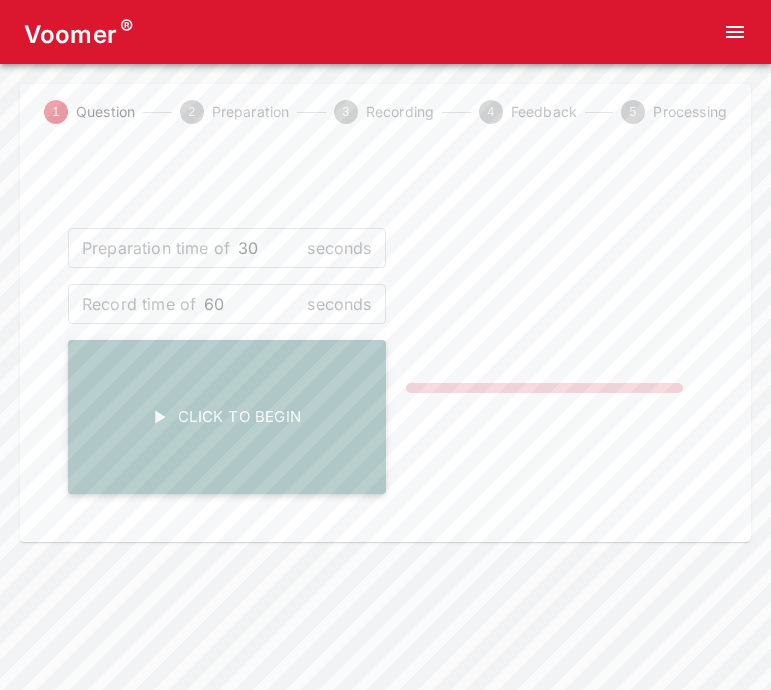 click on "Click To Begin" at bounding box center (227, 417) 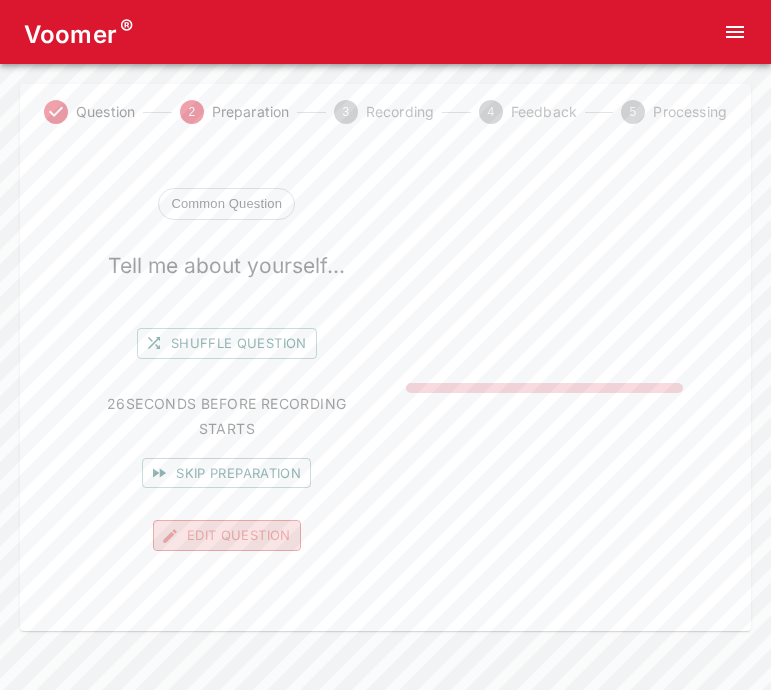 click on "Edit Question" at bounding box center [227, 535] 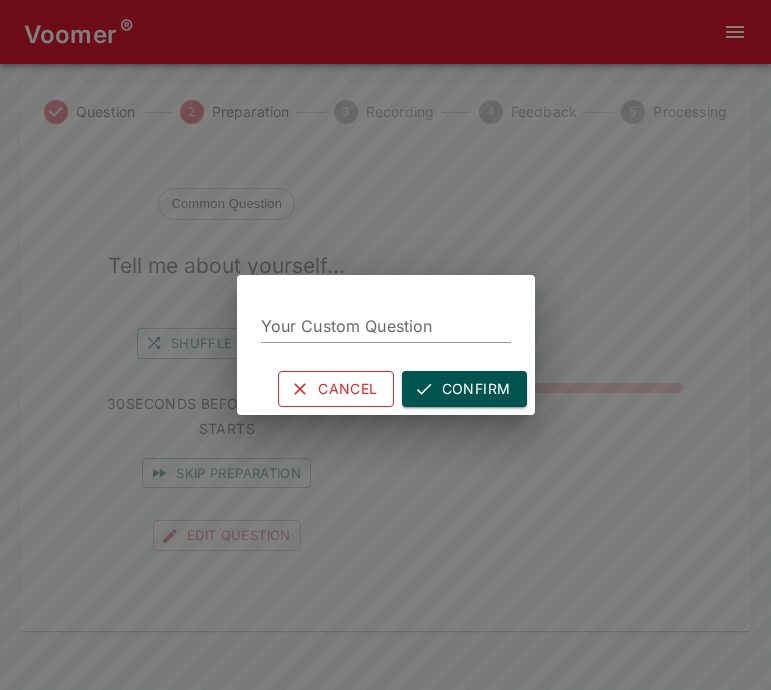 click on "Cancel" at bounding box center (335, 389) 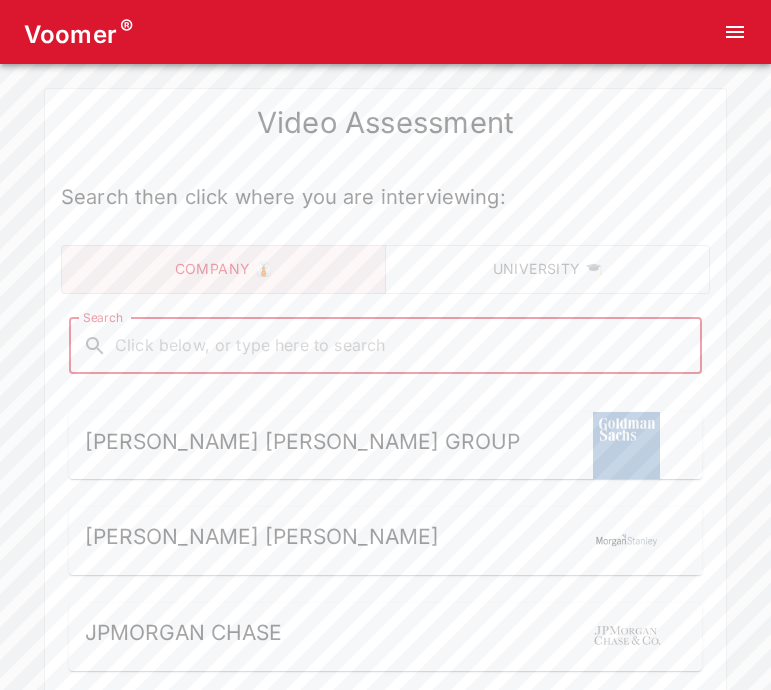 type on "zara" 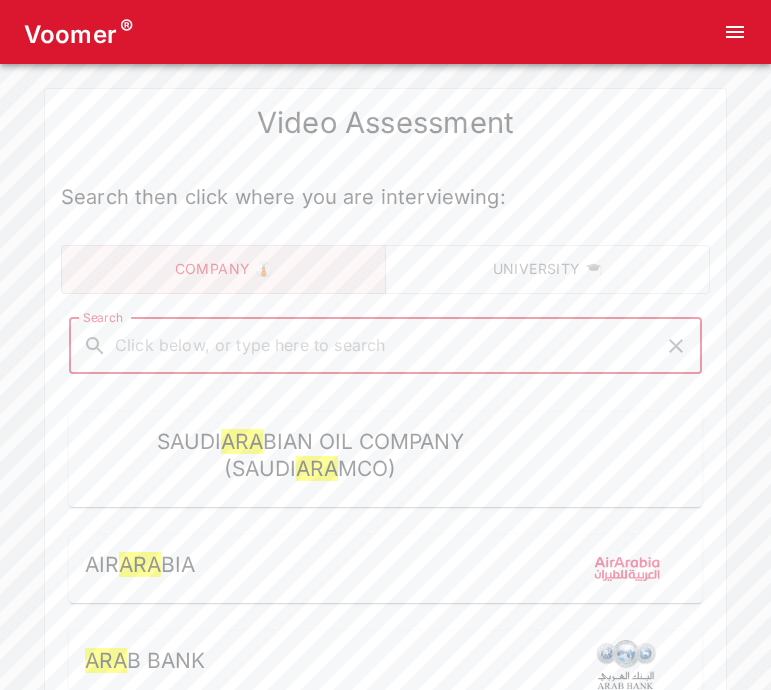 type 